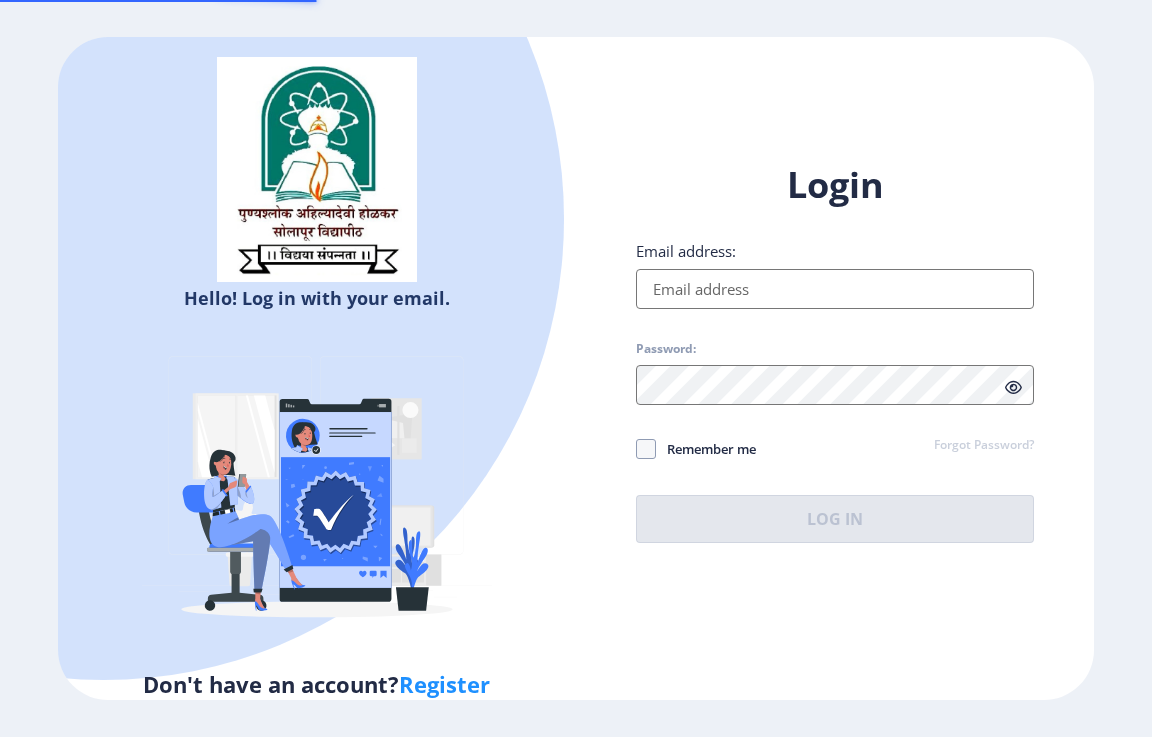 scroll, scrollTop: 0, scrollLeft: 0, axis: both 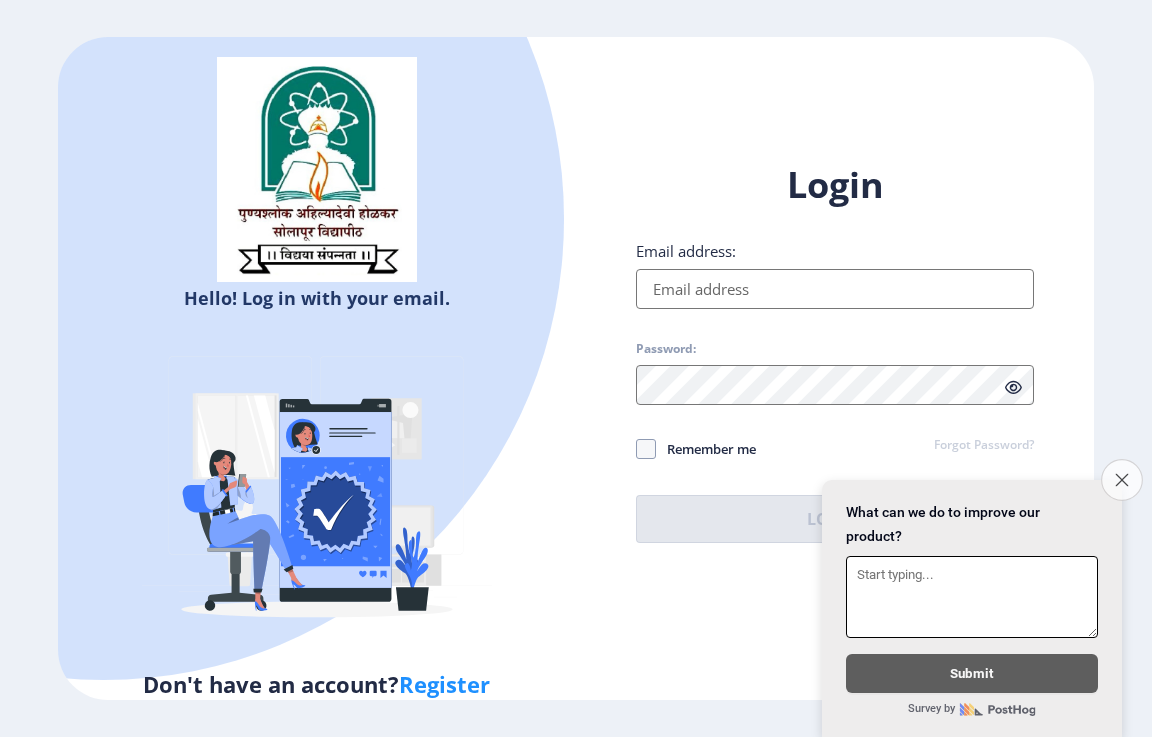 click on "Close survey" 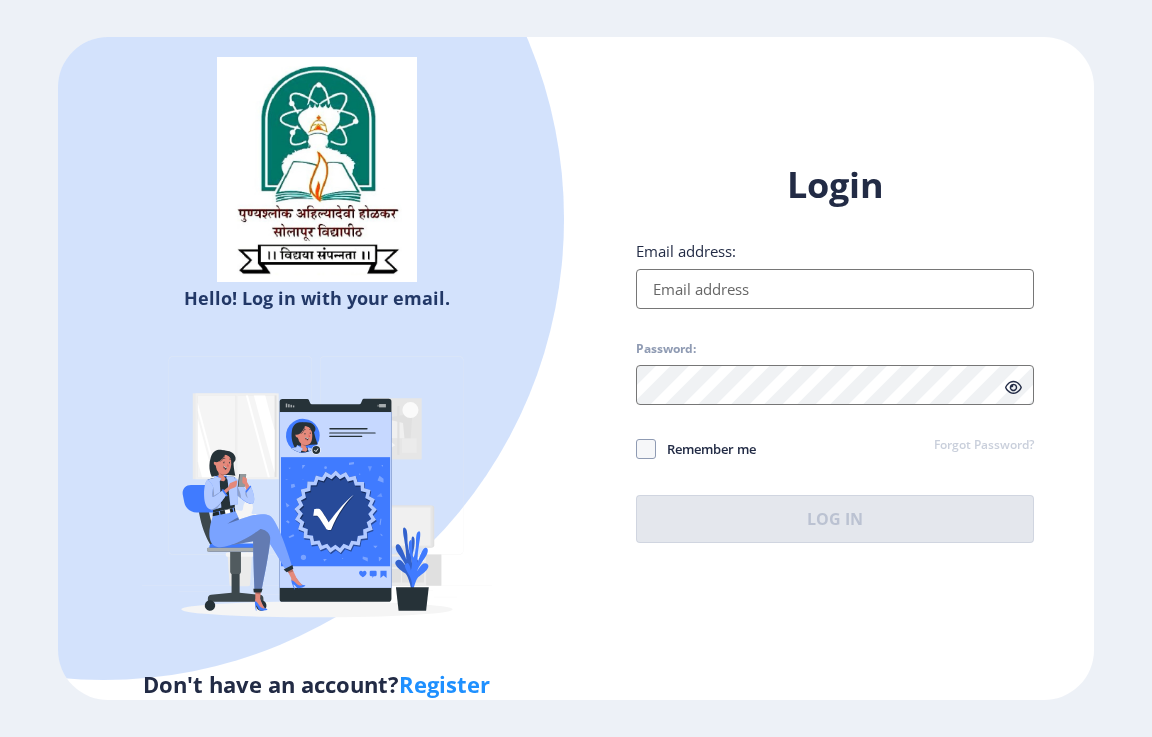 click on "Register" 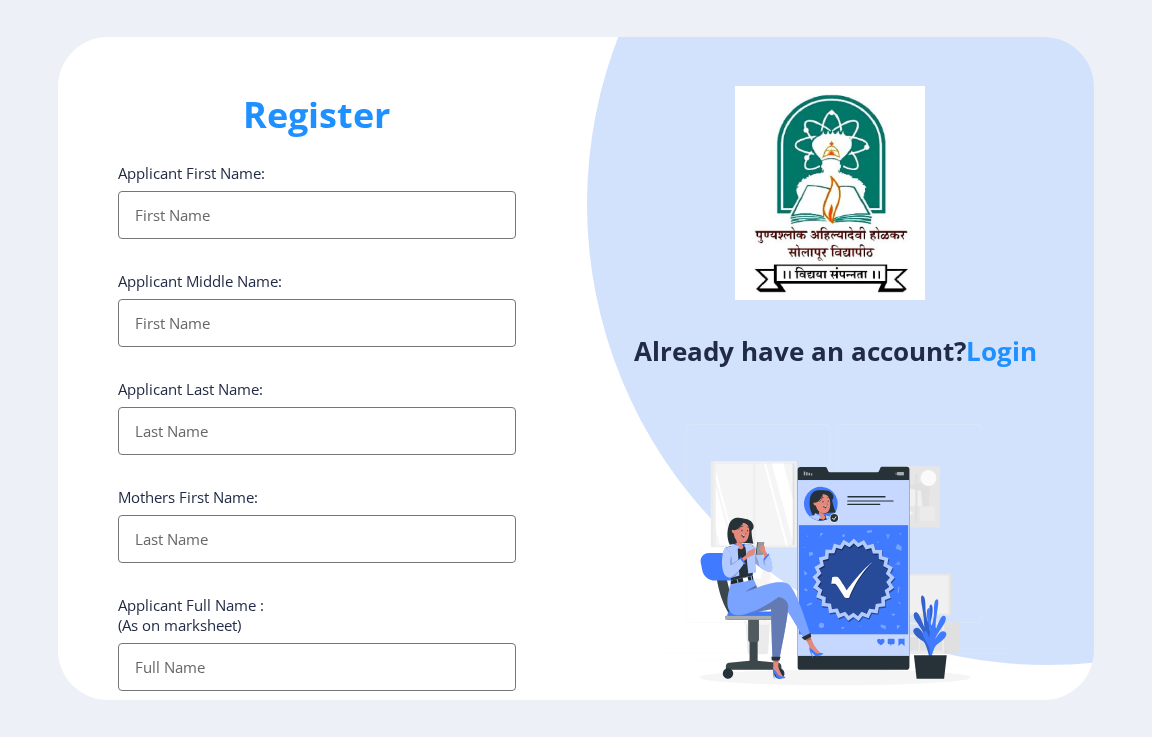 click on "Applicant First Name:" at bounding box center [317, 215] 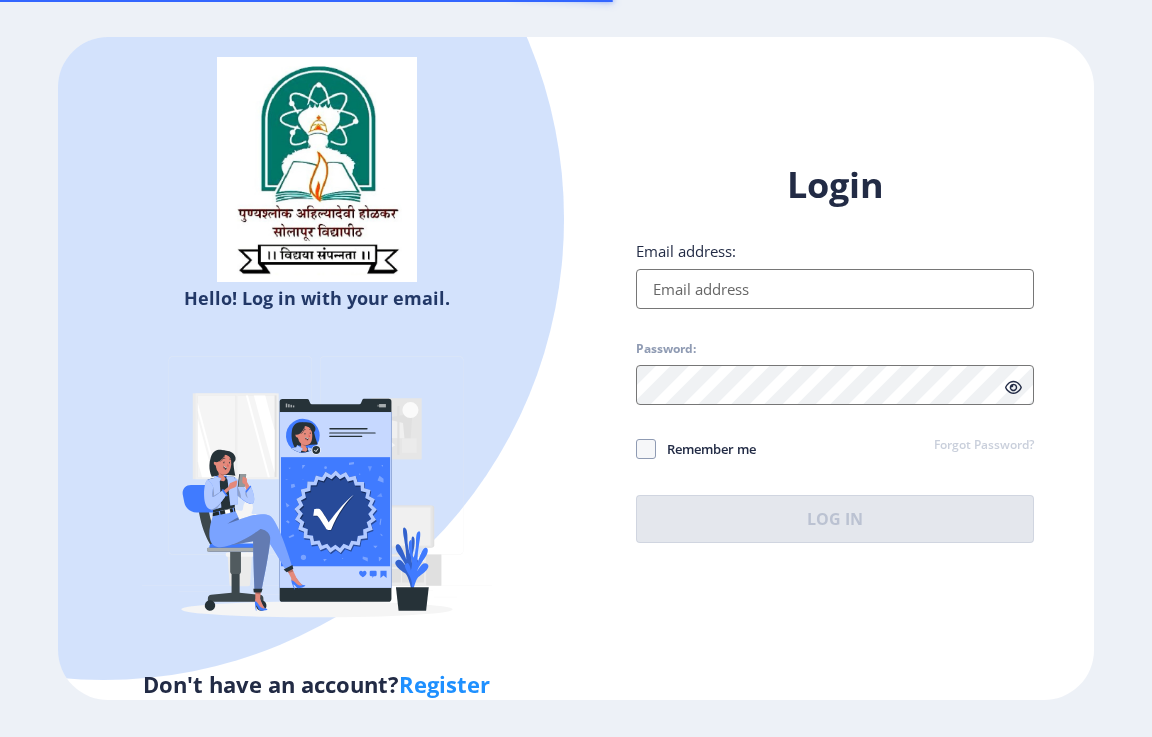 scroll, scrollTop: 0, scrollLeft: 0, axis: both 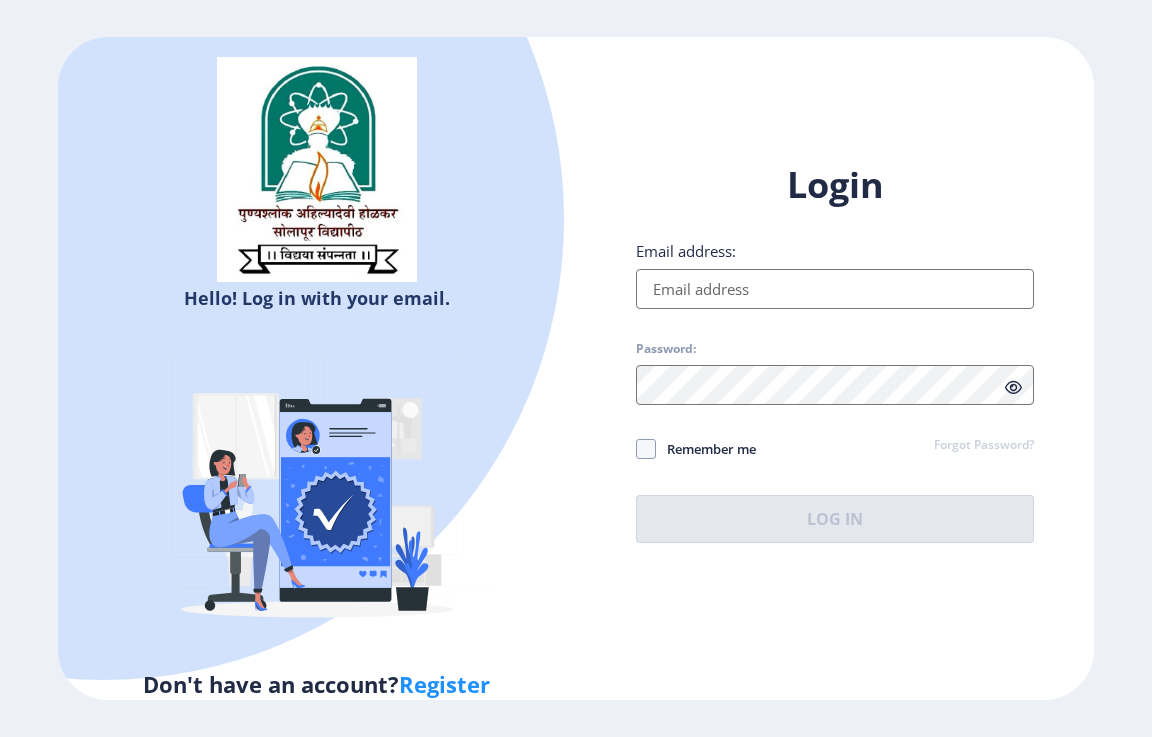 click on "Email address:" at bounding box center [835, 289] 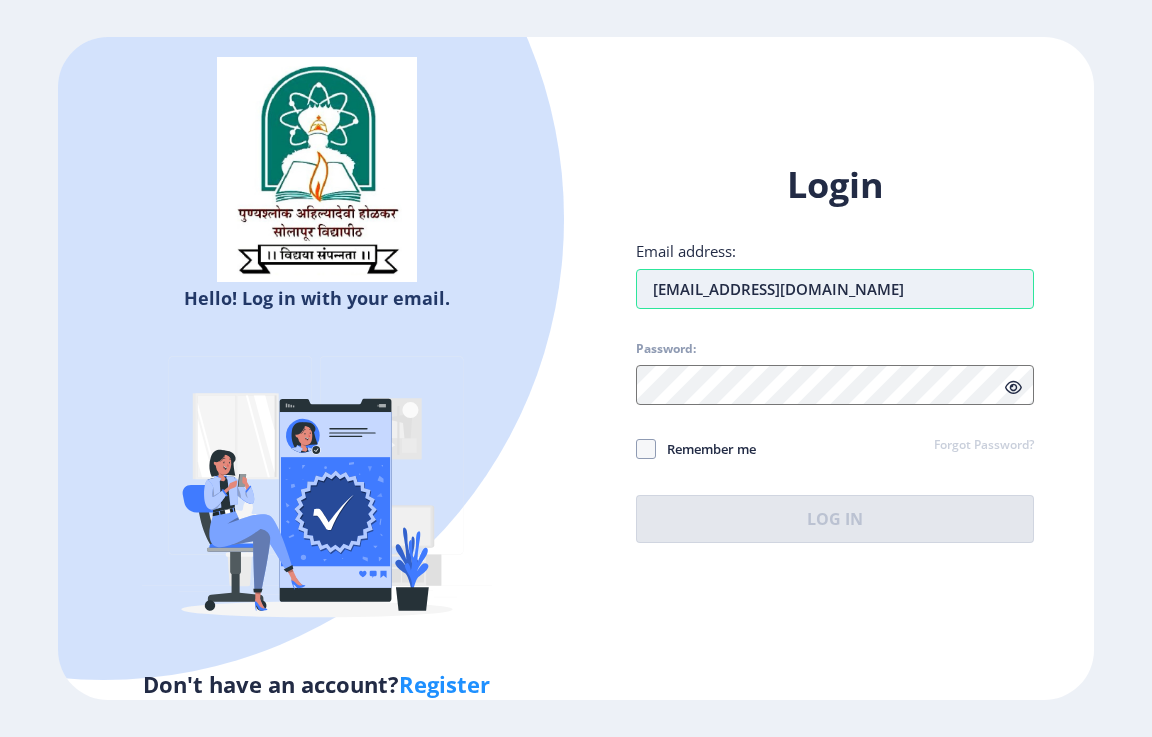 click on "[EMAIL_ADDRESS][DOMAIN_NAME]" at bounding box center [835, 289] 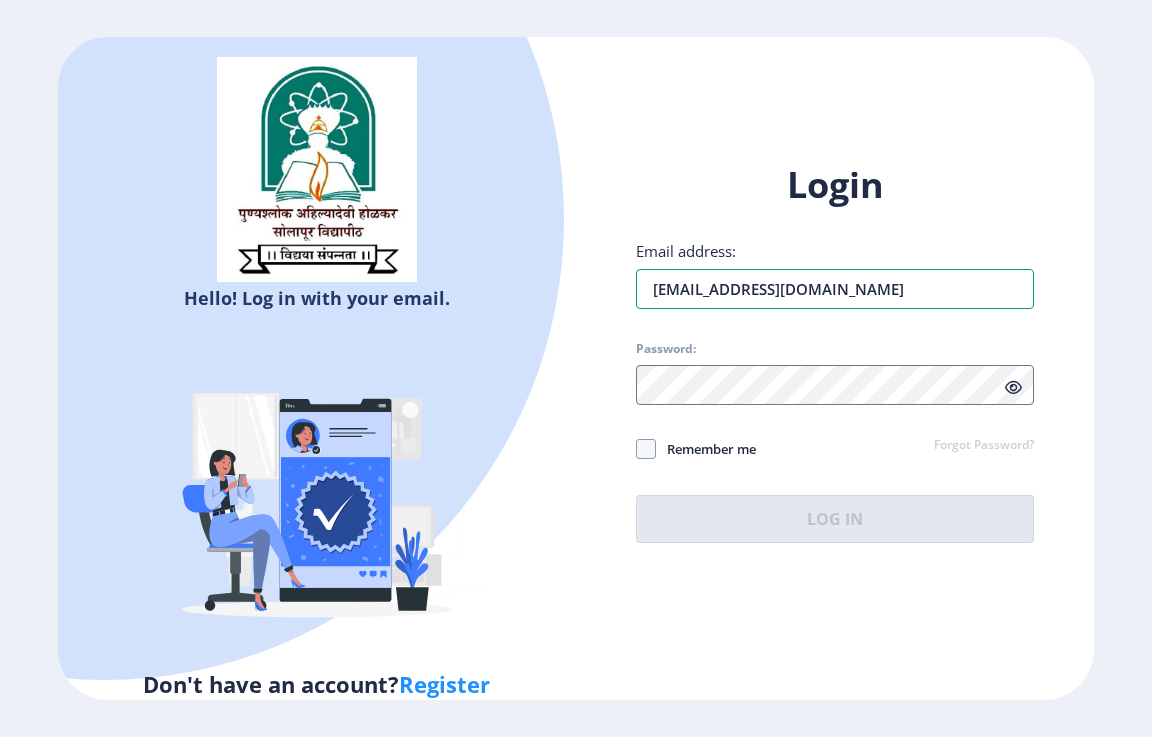 type on "[EMAIL_ADDRESS][DOMAIN_NAME]" 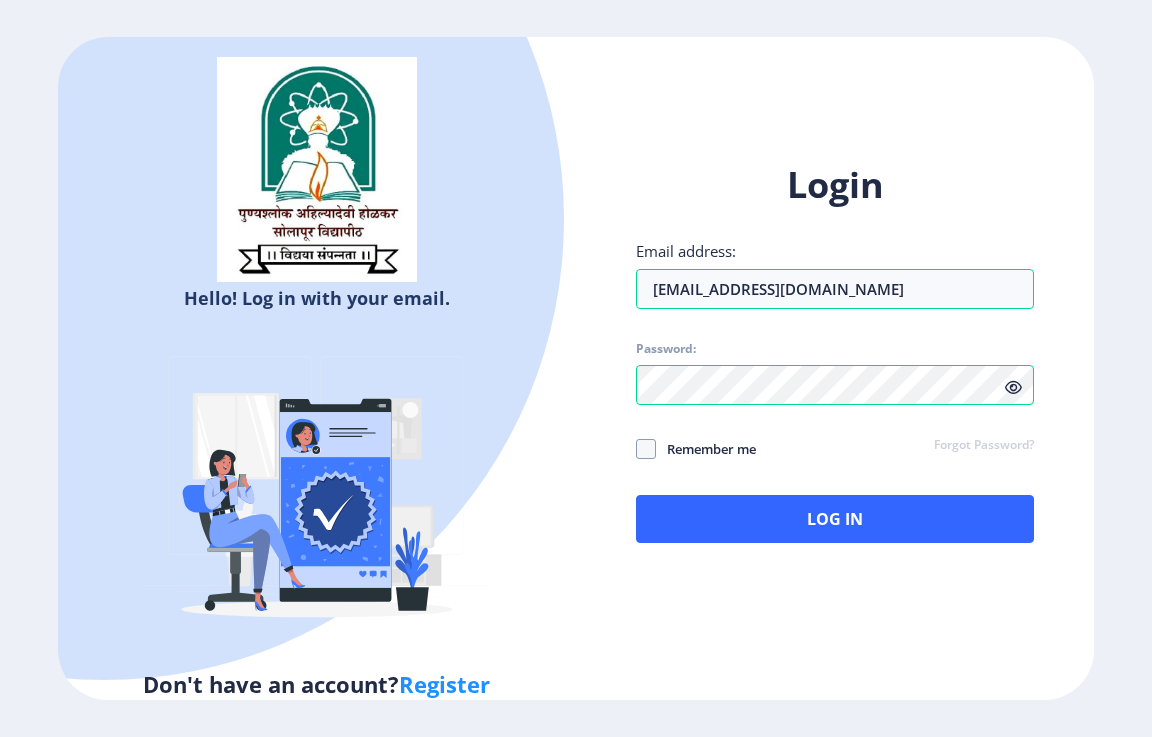 click 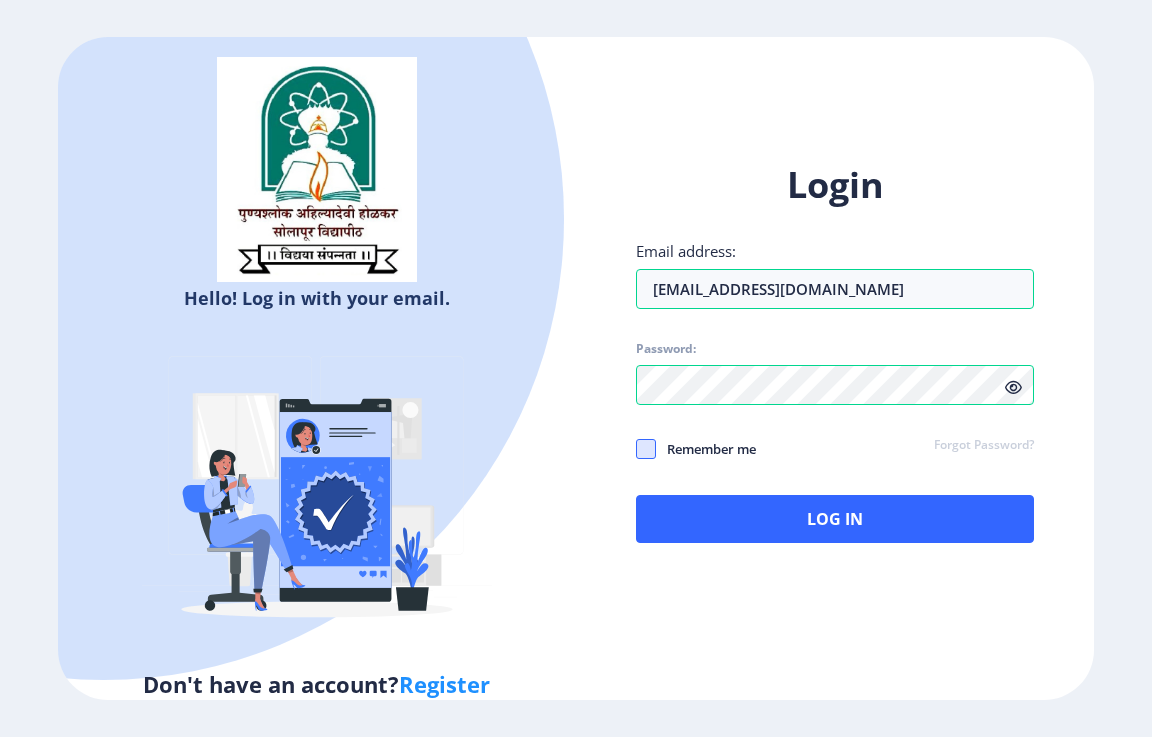 click 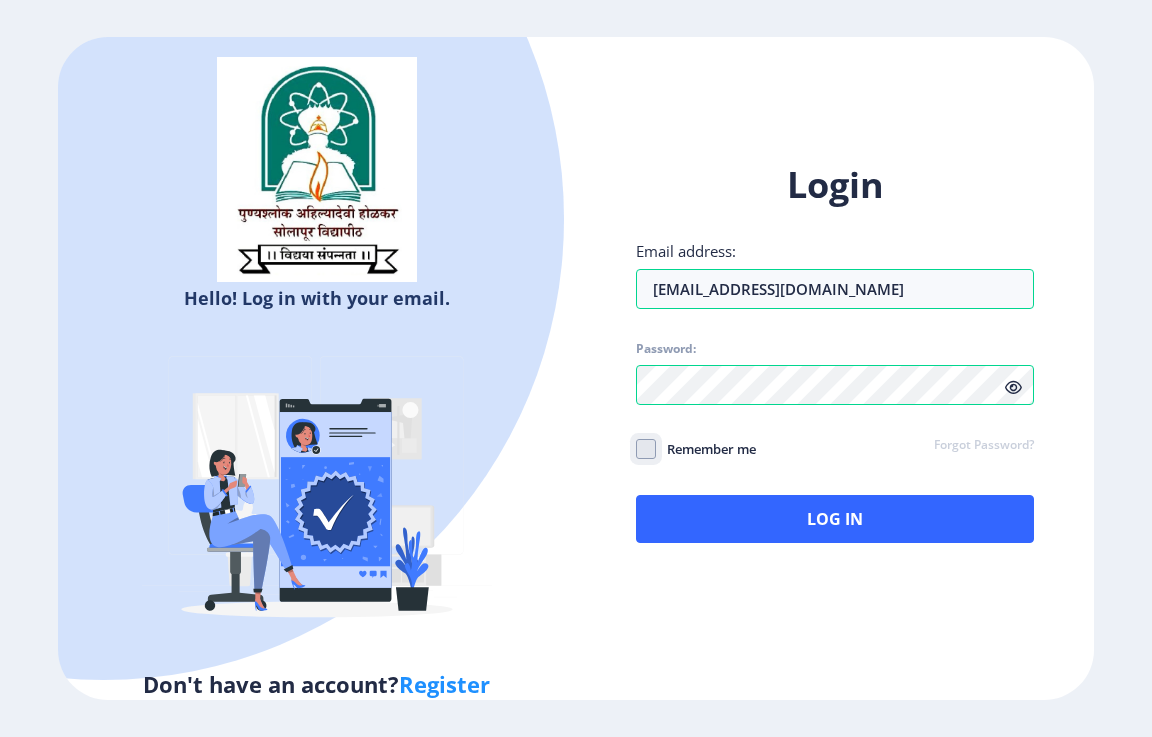 checkbox on "true" 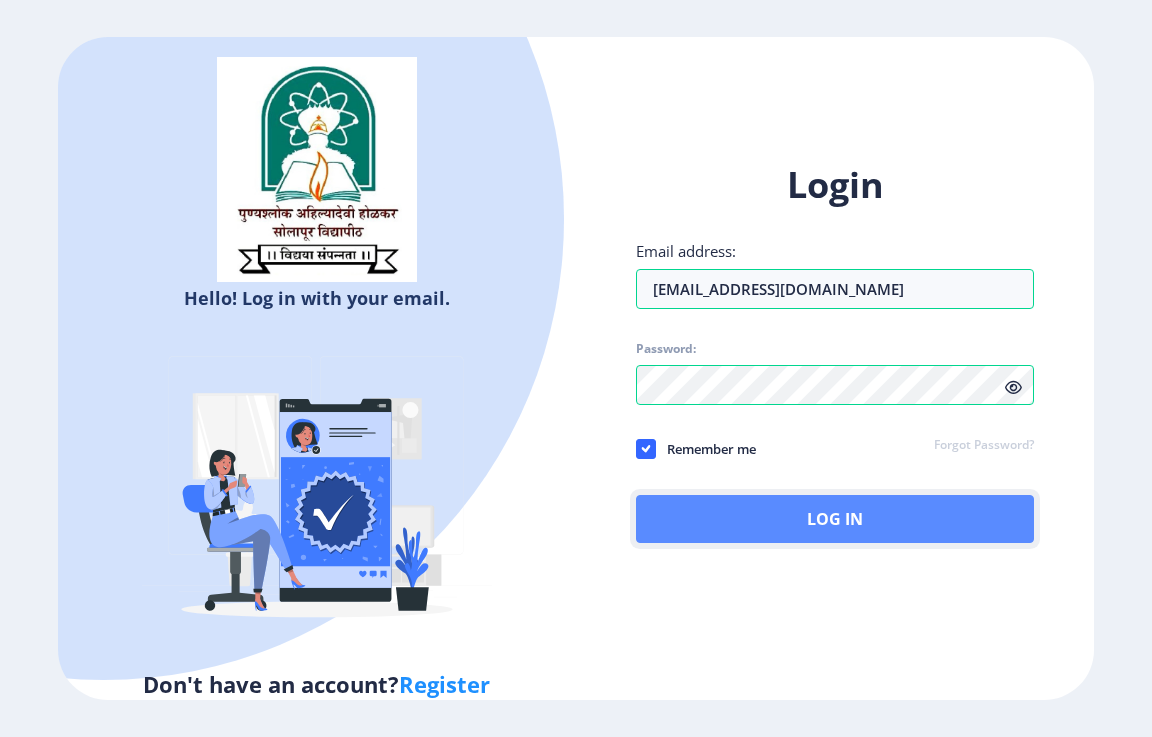 click on "Log In" 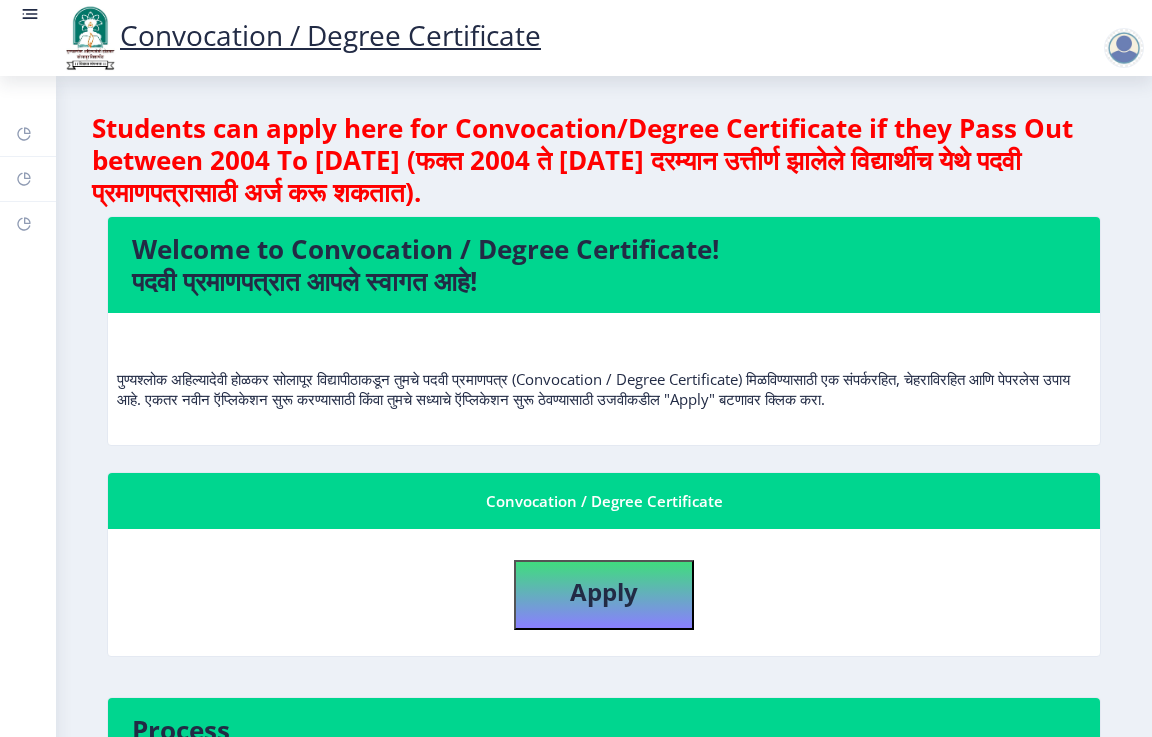 scroll, scrollTop: 300, scrollLeft: 0, axis: vertical 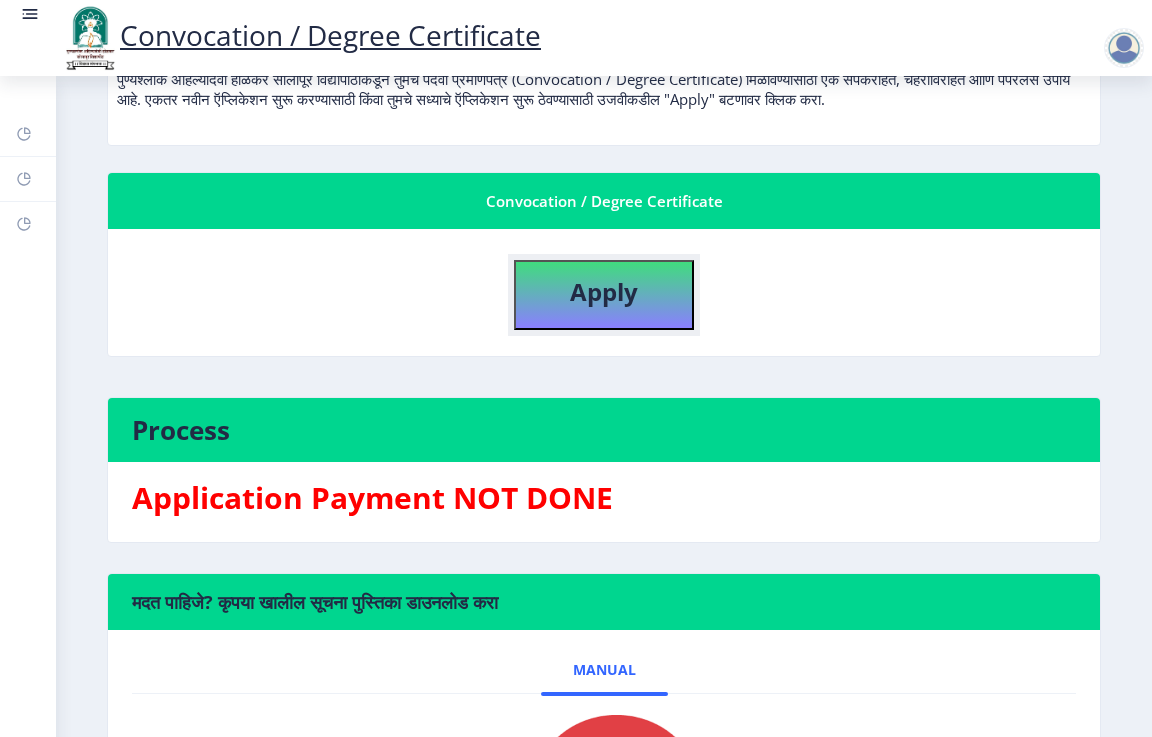 click on "Apply" 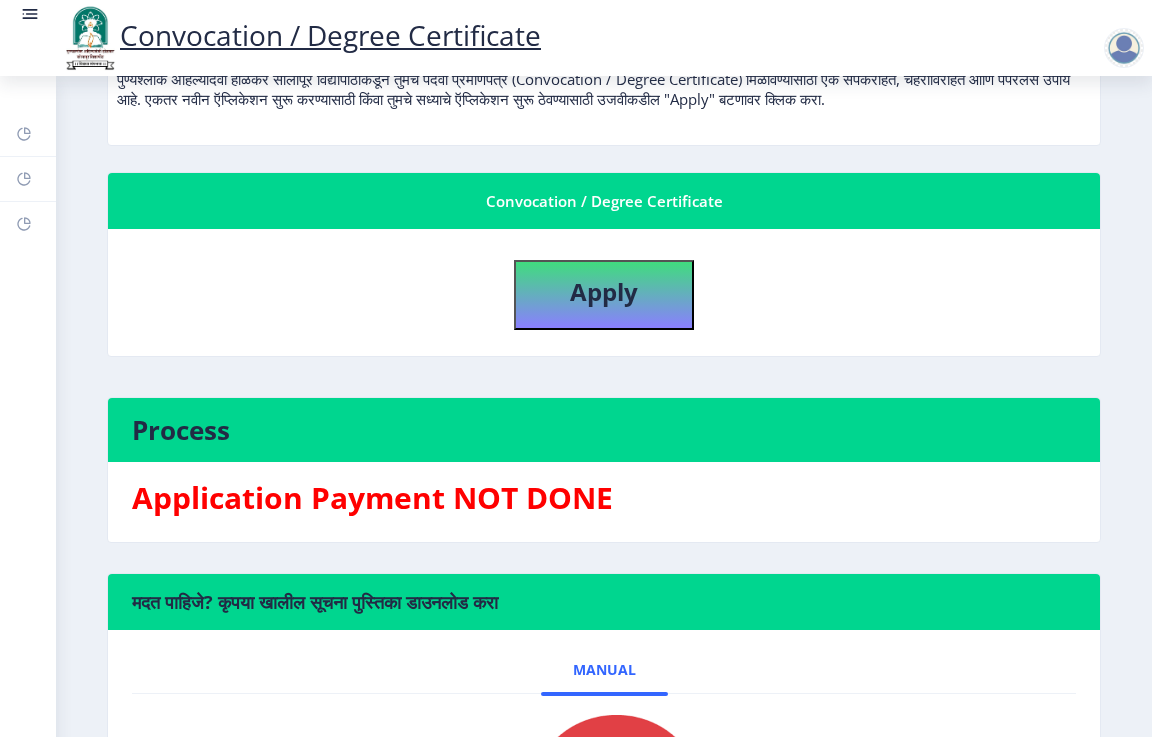 select 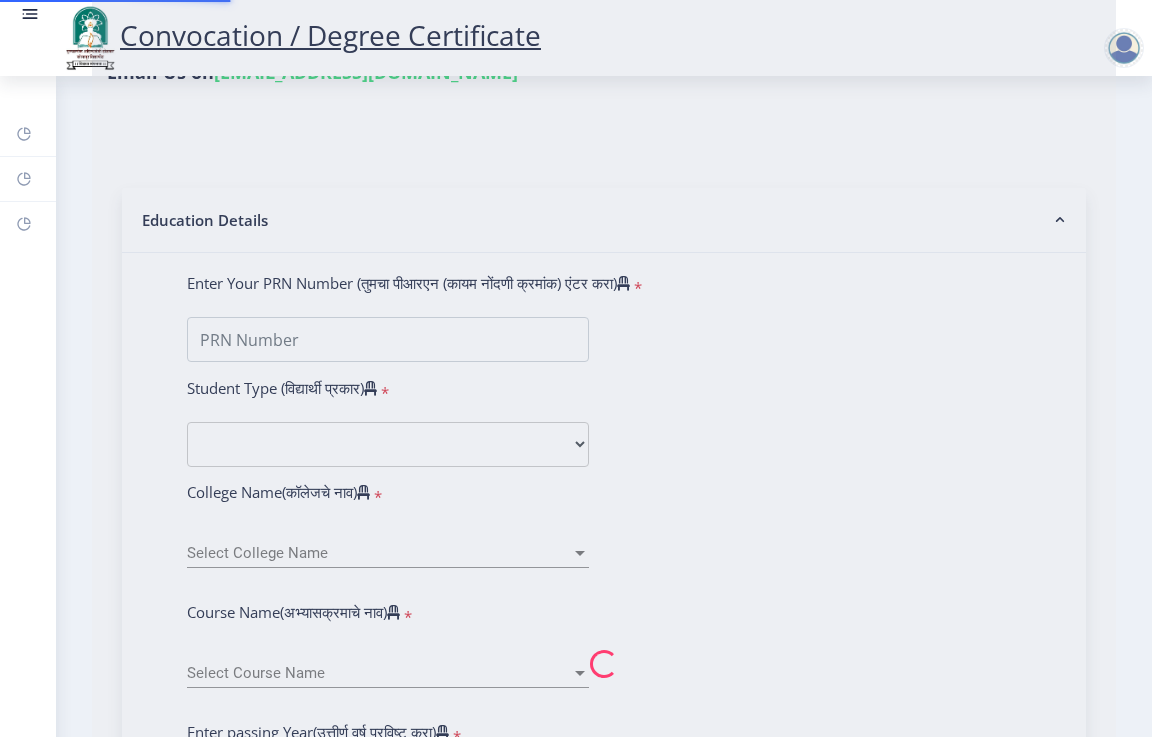 type on "[PERSON_NAME] [PERSON_NAME]" 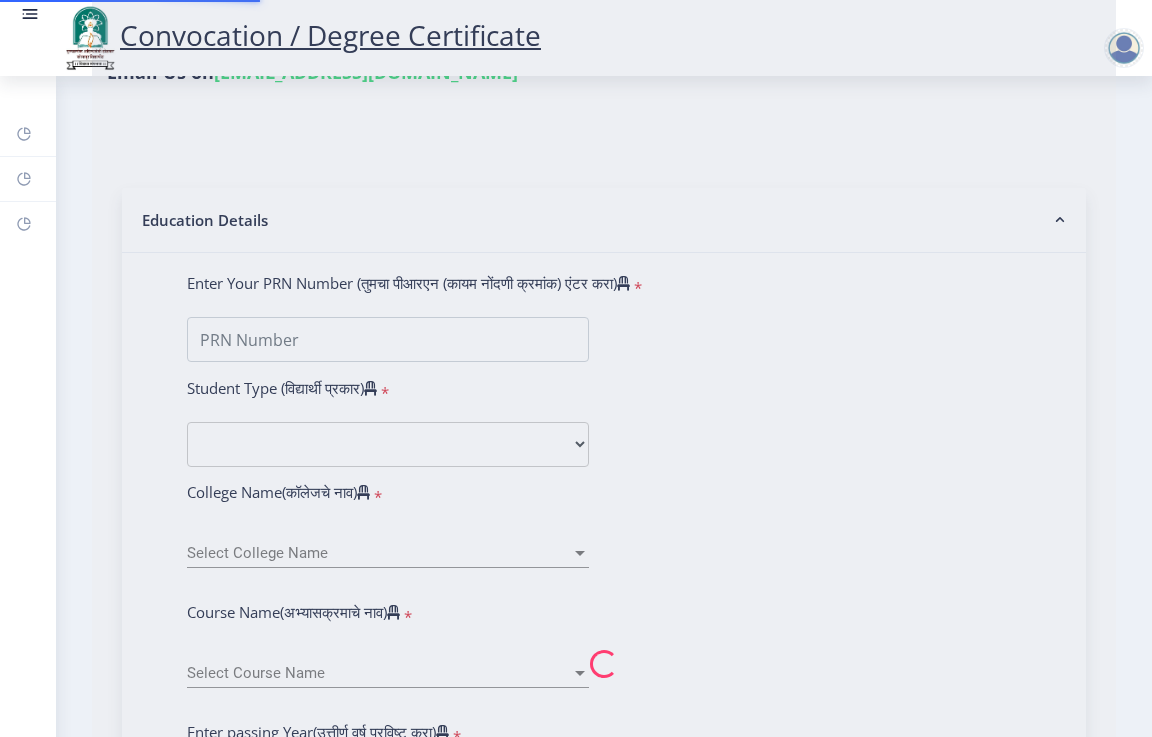 scroll, scrollTop: 0, scrollLeft: 0, axis: both 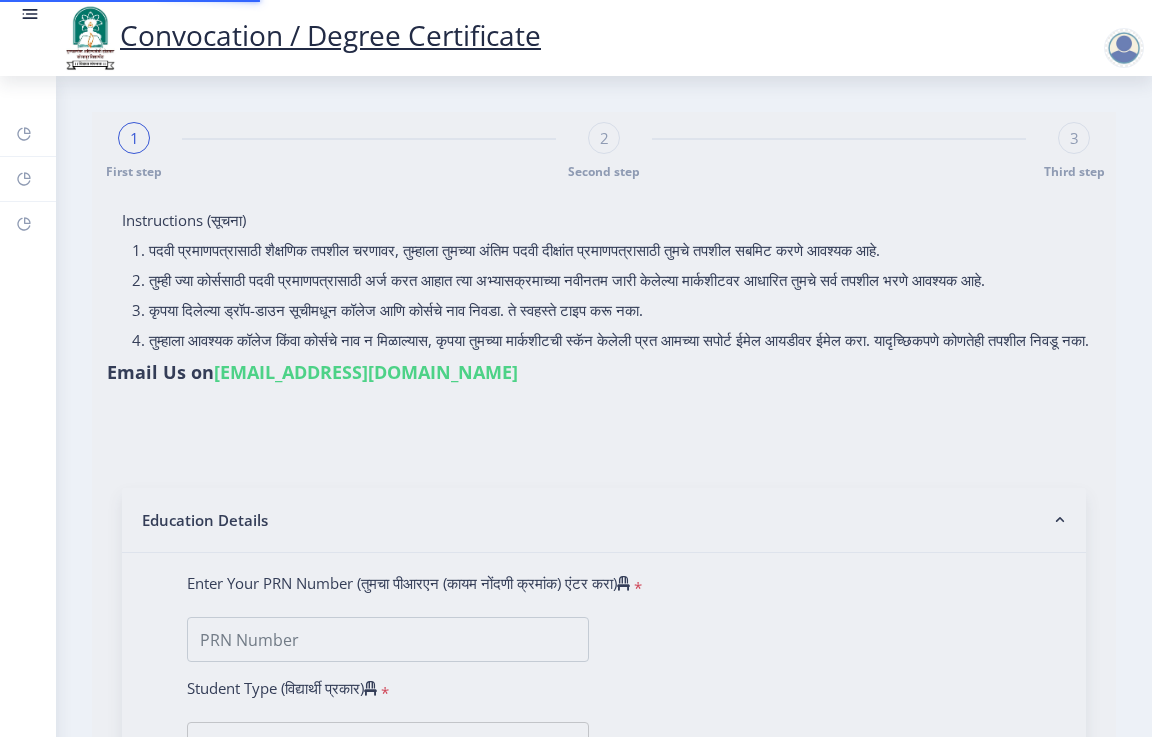 type on "2015032500035113" 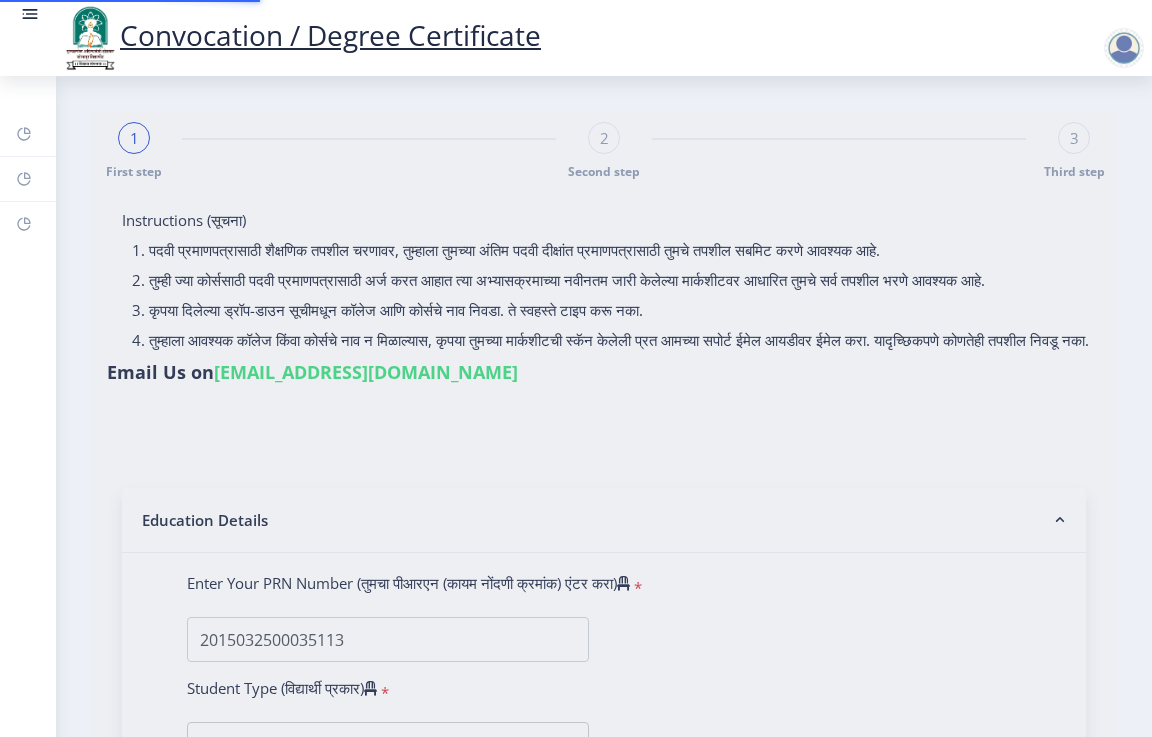 select on "Advanced Costing" 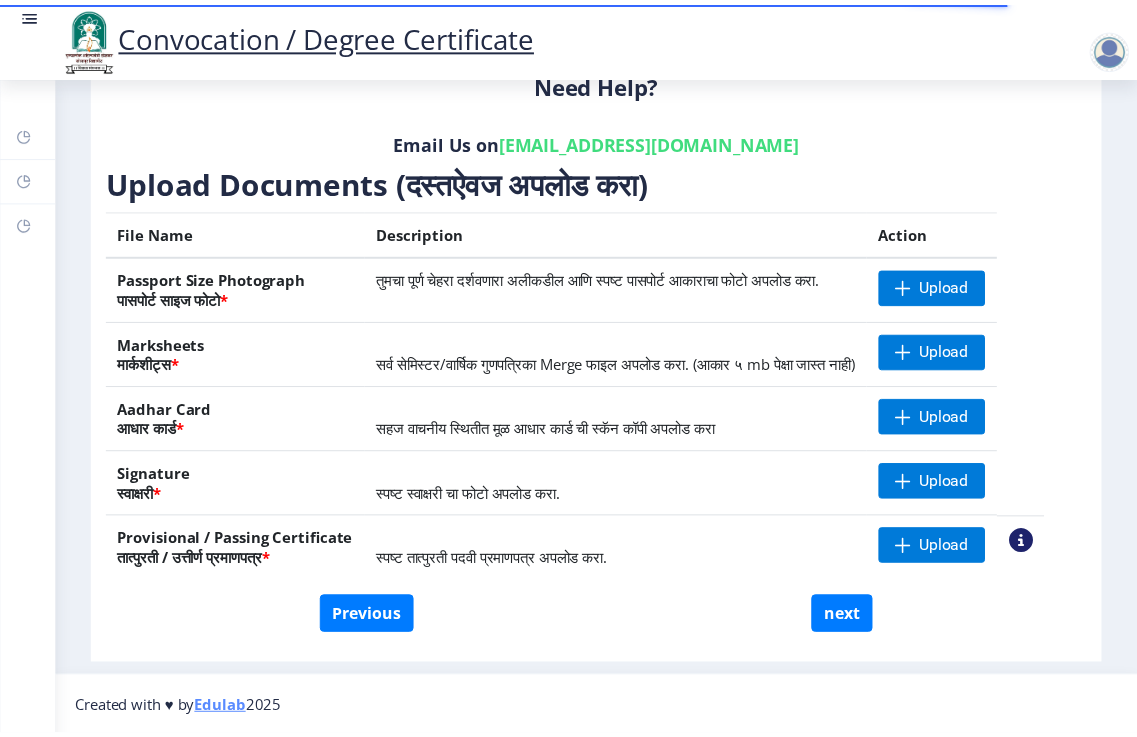 scroll, scrollTop: 341, scrollLeft: 0, axis: vertical 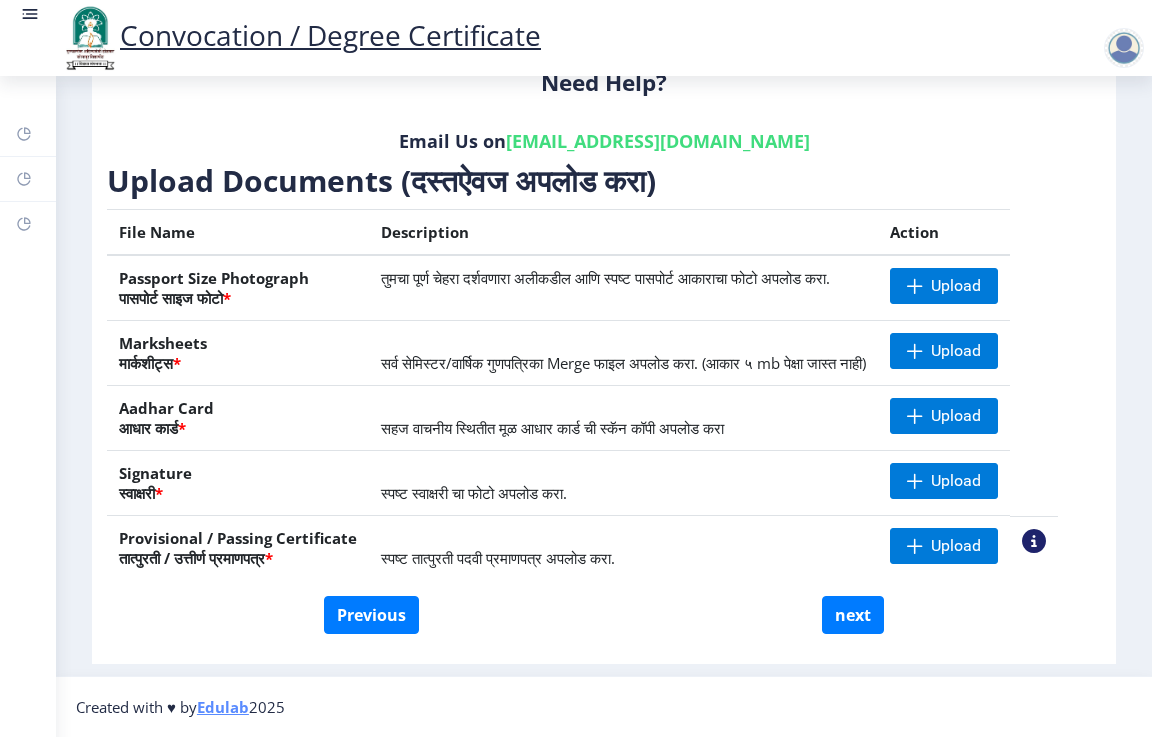 click 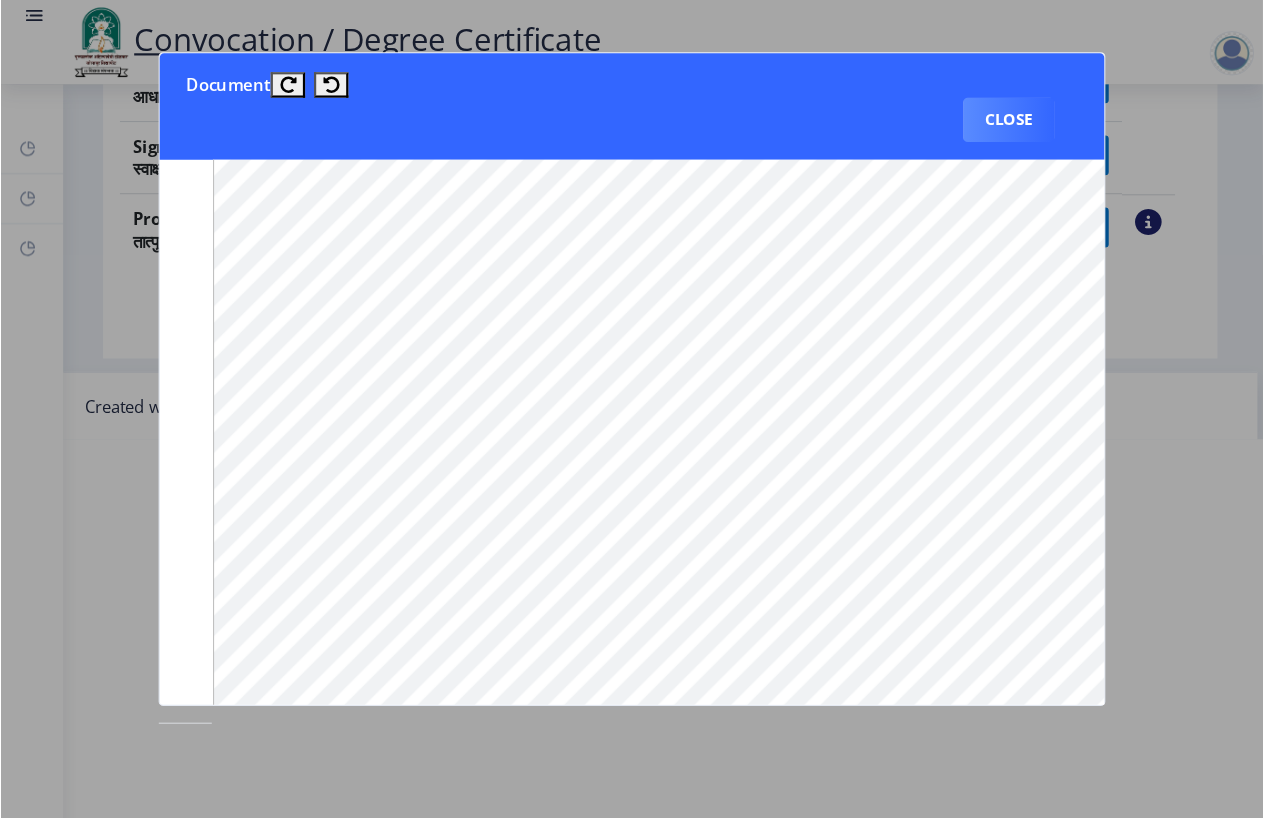 scroll, scrollTop: 820, scrollLeft: 0, axis: vertical 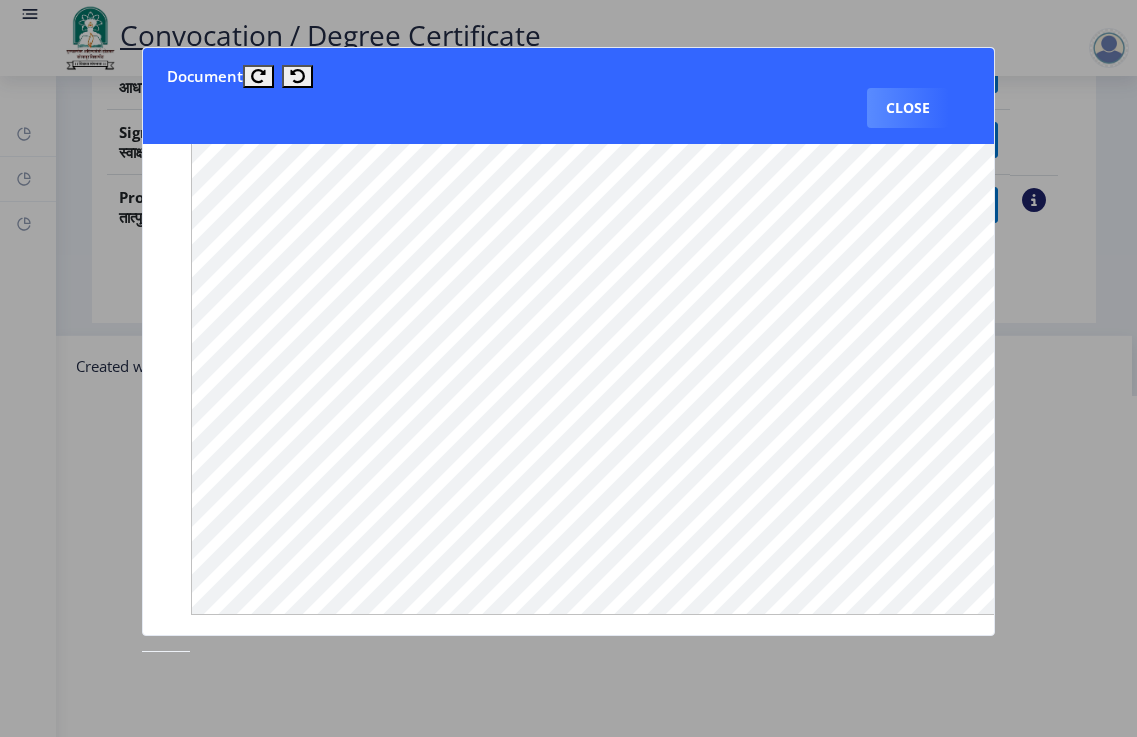 type 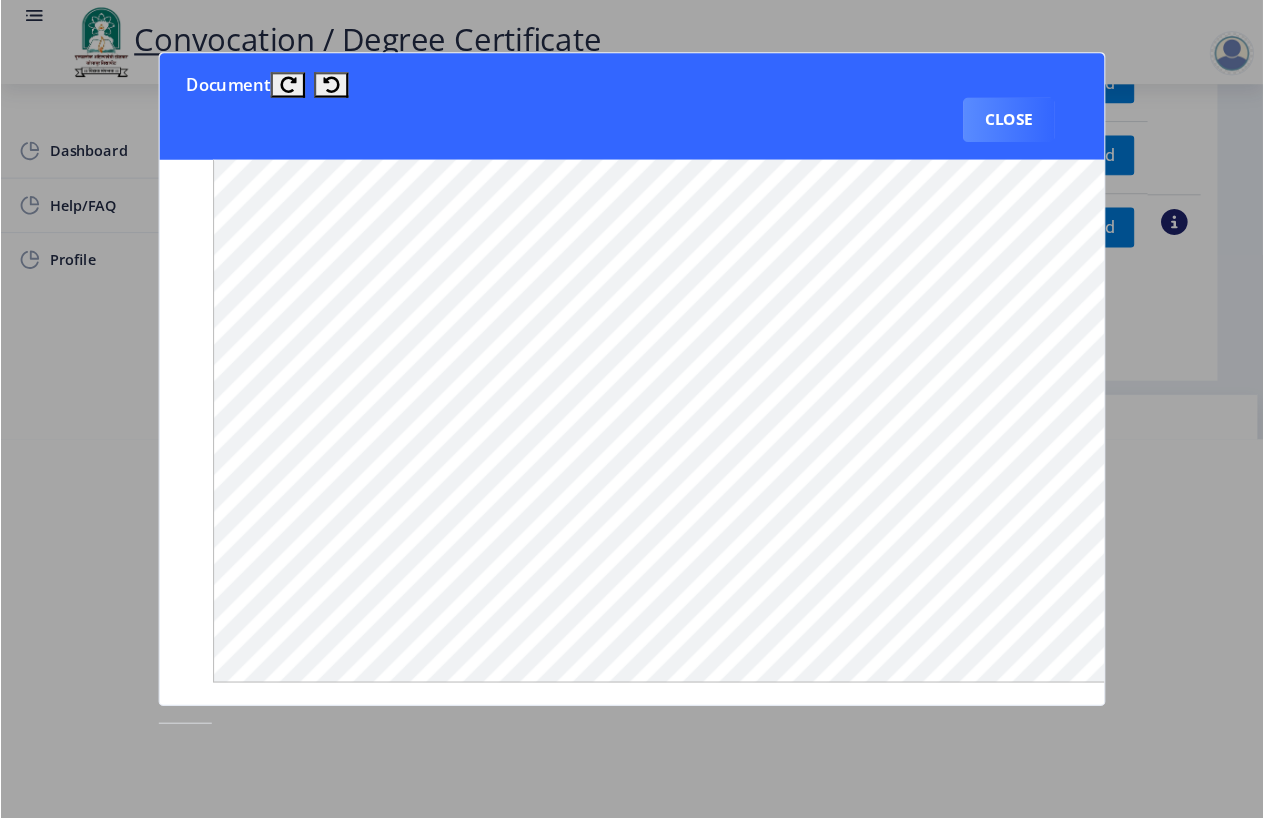 scroll, scrollTop: 151, scrollLeft: 0, axis: vertical 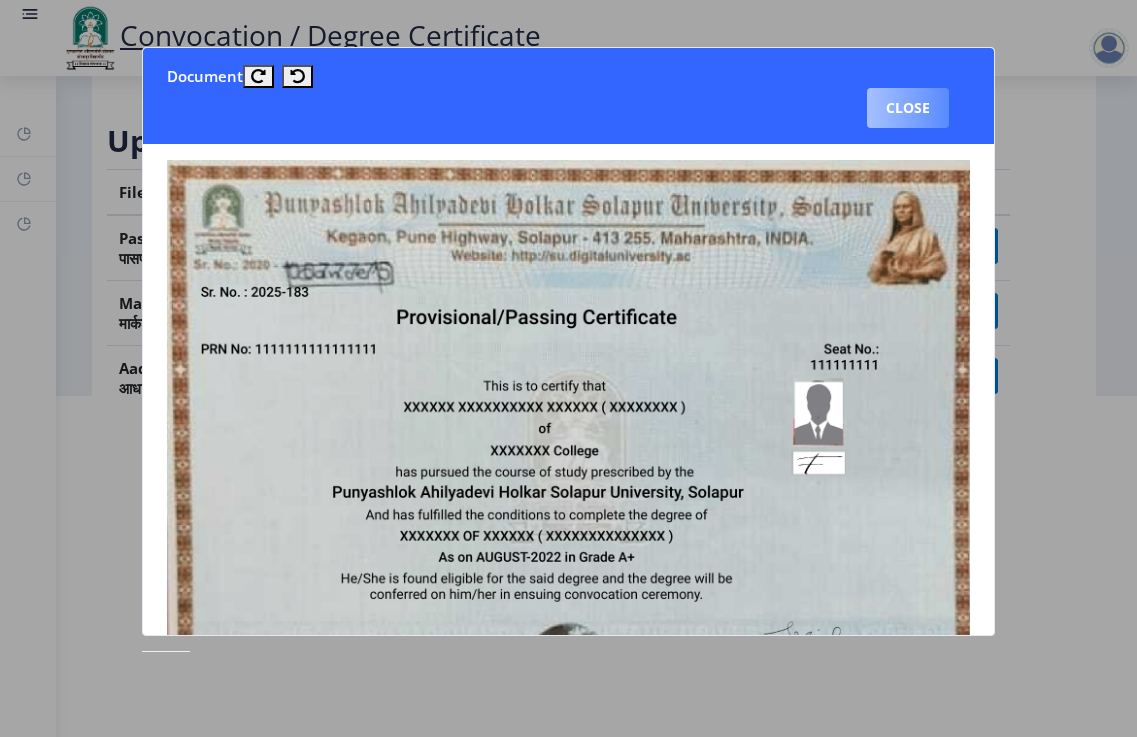 click on "Close" at bounding box center [908, 108] 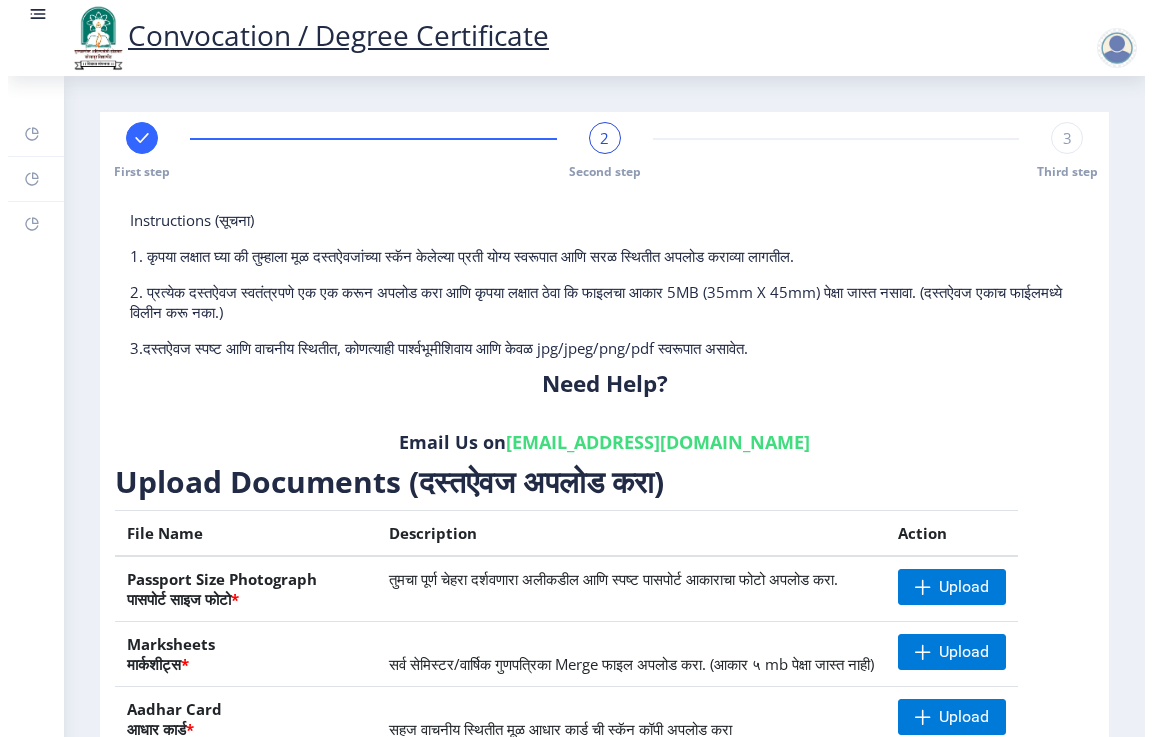 scroll, scrollTop: 125, scrollLeft: 0, axis: vertical 